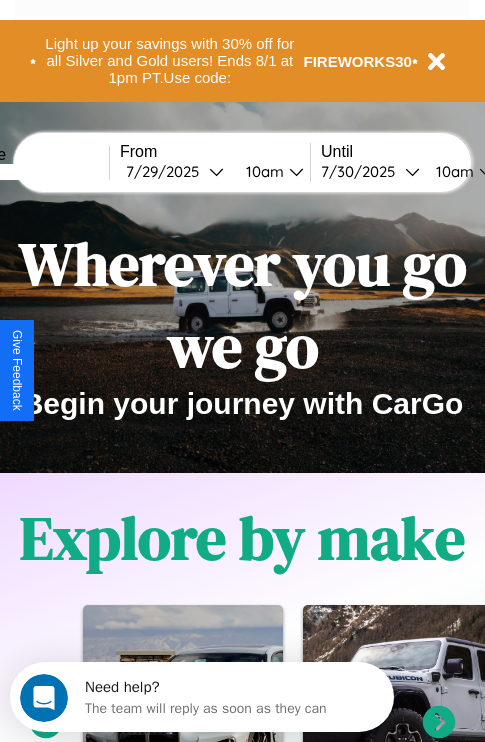 scroll, scrollTop: 0, scrollLeft: 0, axis: both 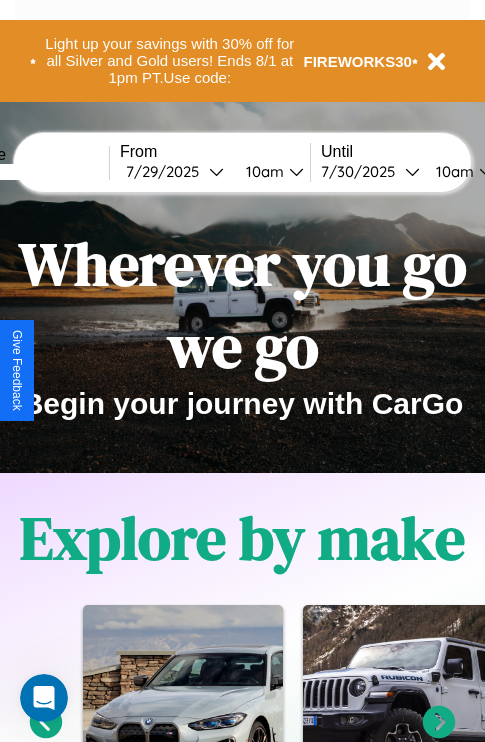 click at bounding box center (34, 172) 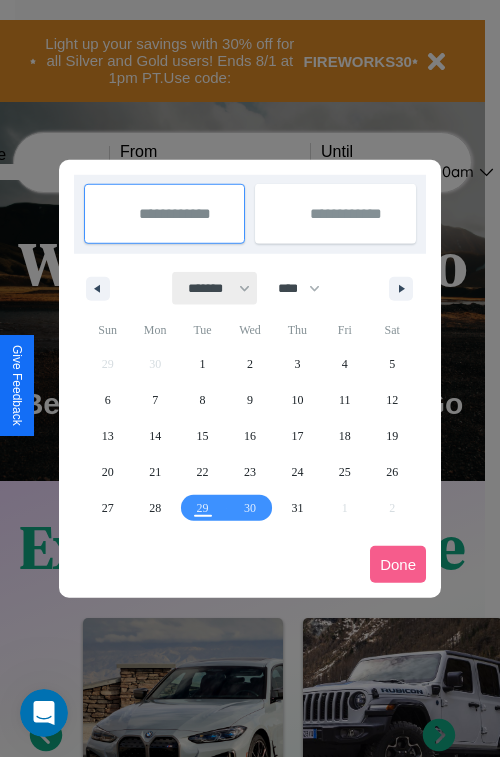 click on "******* ******** ***** ***** *** **** **** ****** ********* ******* ******** ********" at bounding box center [215, 288] 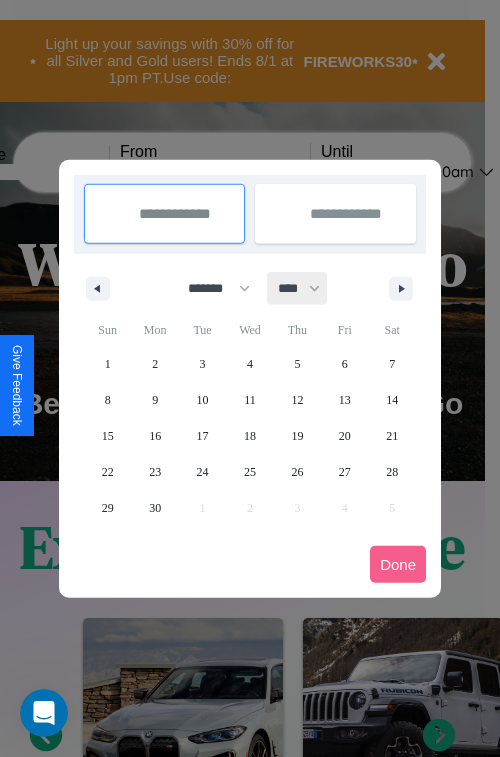 click on "**** **** **** **** **** **** **** **** **** **** **** **** **** **** **** **** **** **** **** **** **** **** **** **** **** **** **** **** **** **** **** **** **** **** **** **** **** **** **** **** **** **** **** **** **** **** **** **** **** **** **** **** **** **** **** **** **** **** **** **** **** **** **** **** **** **** **** **** **** **** **** **** **** **** **** **** **** **** **** **** **** **** **** **** **** **** **** **** **** **** **** **** **** **** **** **** **** **** **** **** **** **** **** **** **** **** **** **** **** **** **** **** **** **** **** **** **** **** **** **** ****" at bounding box center (298, 288) 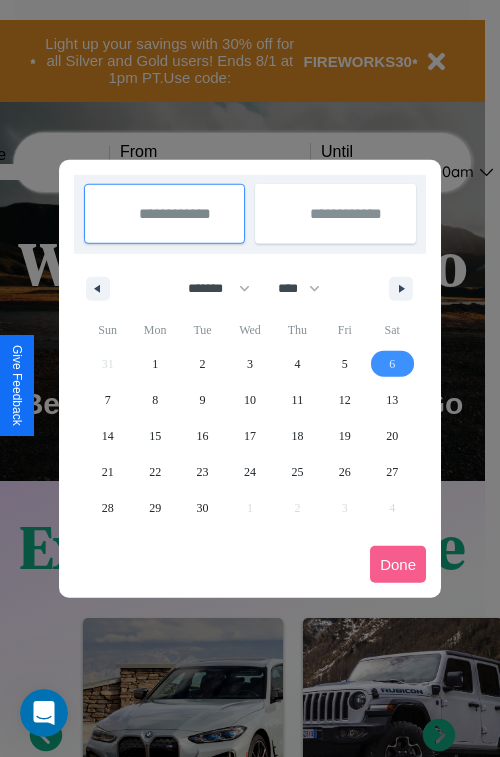 click on "6" at bounding box center [392, 364] 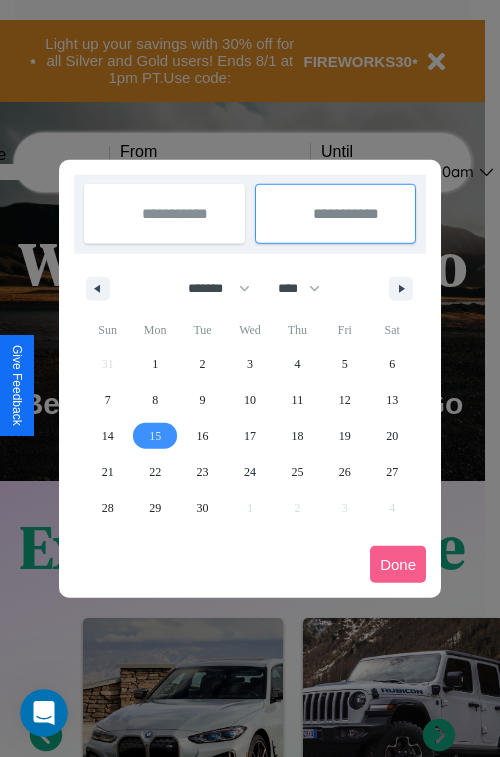 click on "15" at bounding box center (155, 436) 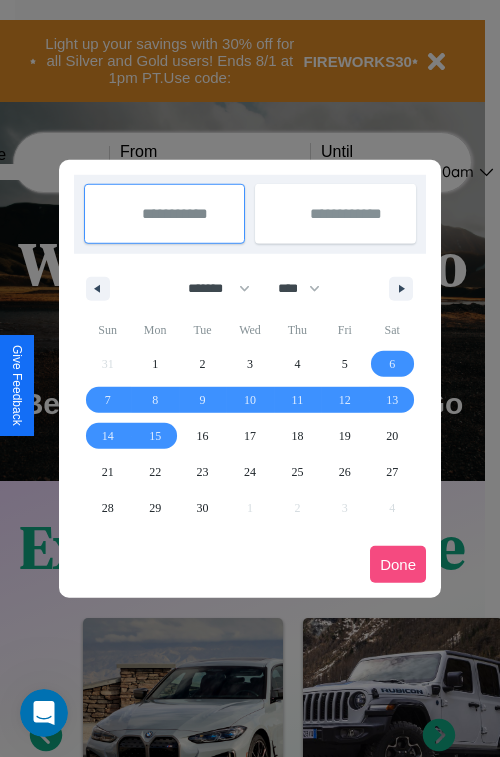 click on "Done" at bounding box center (398, 564) 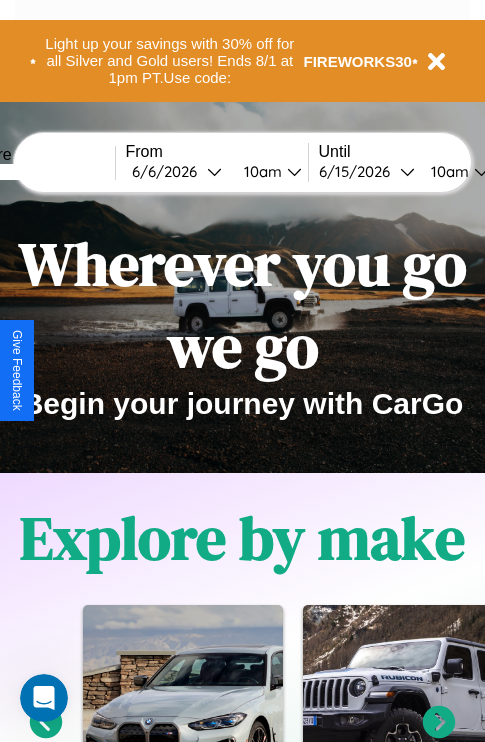 click on "10am" at bounding box center [260, 171] 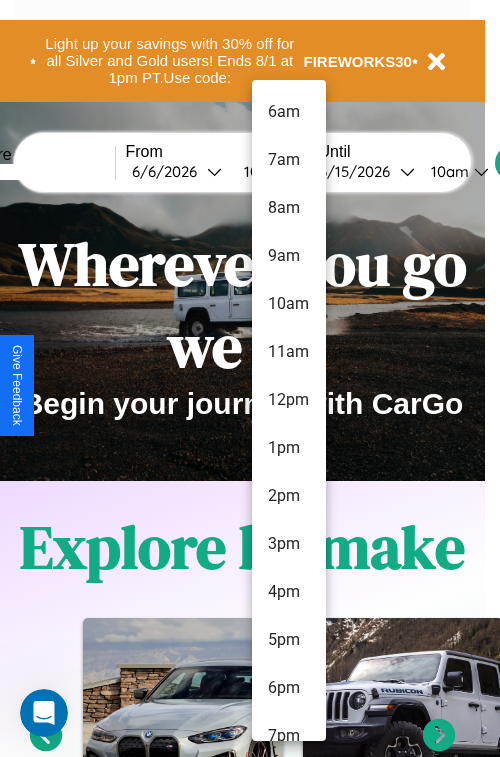 click on "7am" at bounding box center (289, 160) 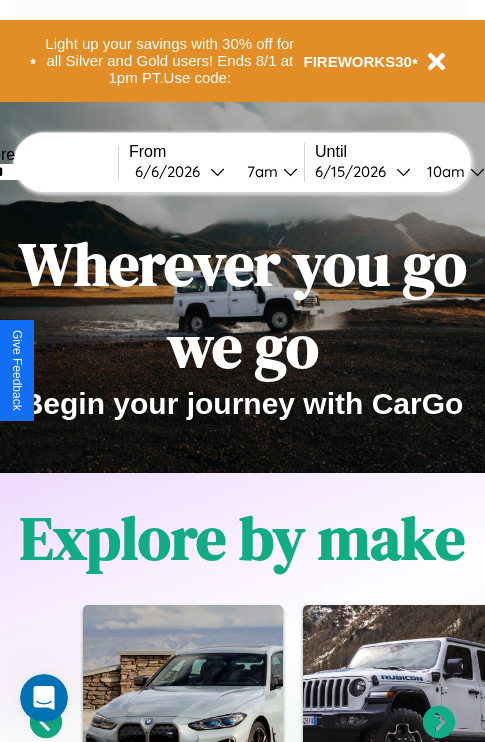 scroll, scrollTop: 0, scrollLeft: 68, axis: horizontal 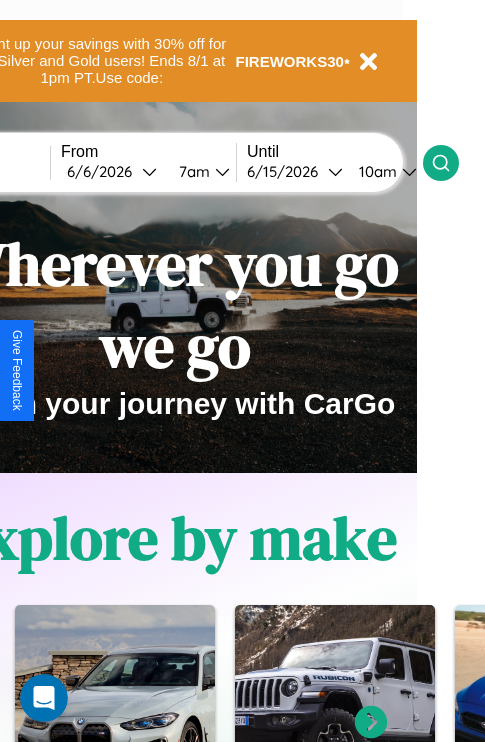 click 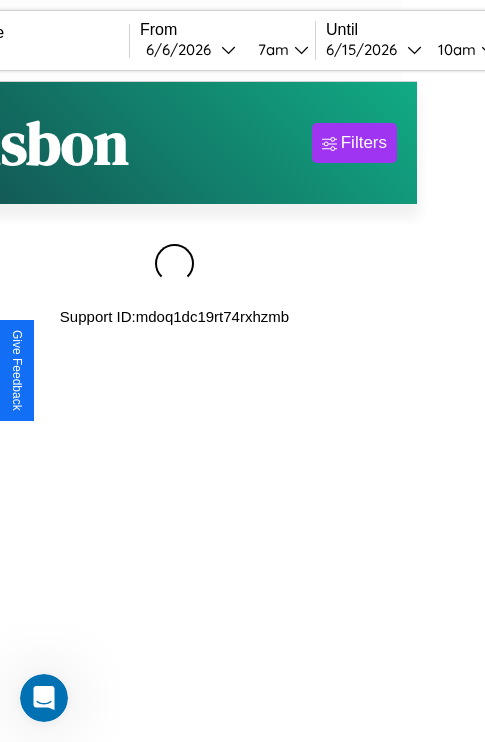 scroll, scrollTop: 0, scrollLeft: 0, axis: both 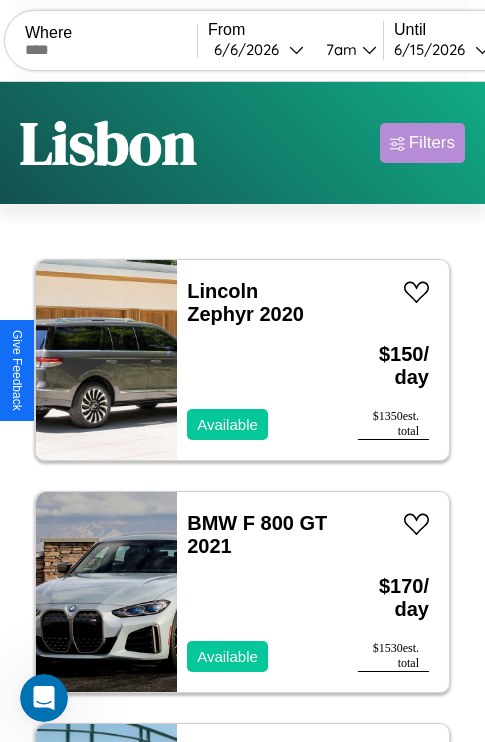 click on "Filters" at bounding box center [432, 143] 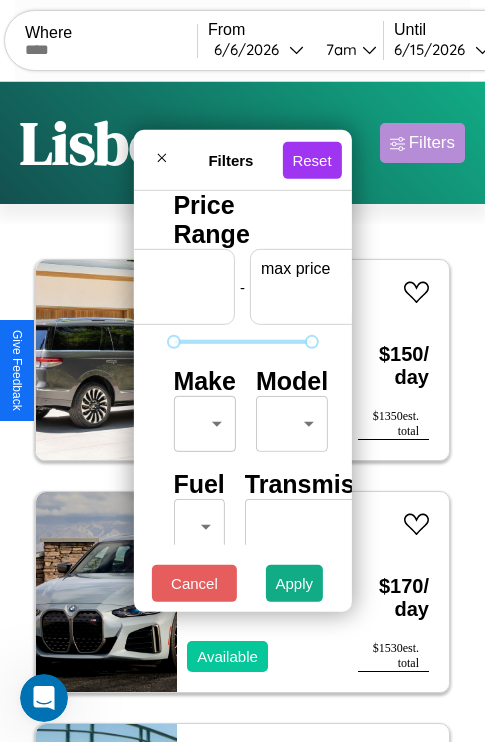 scroll, scrollTop: 0, scrollLeft: 124, axis: horizontal 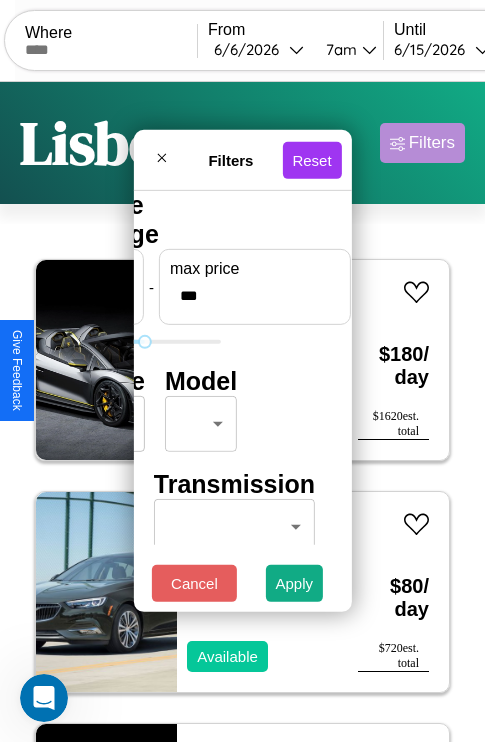 type on "***" 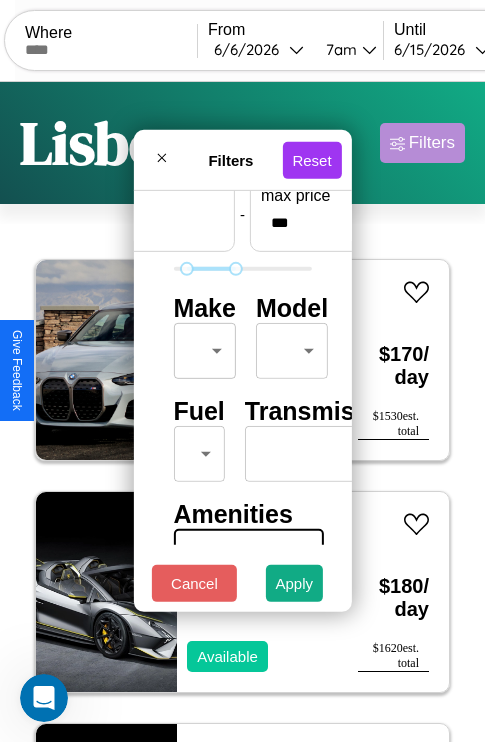 scroll, scrollTop: 162, scrollLeft: 0, axis: vertical 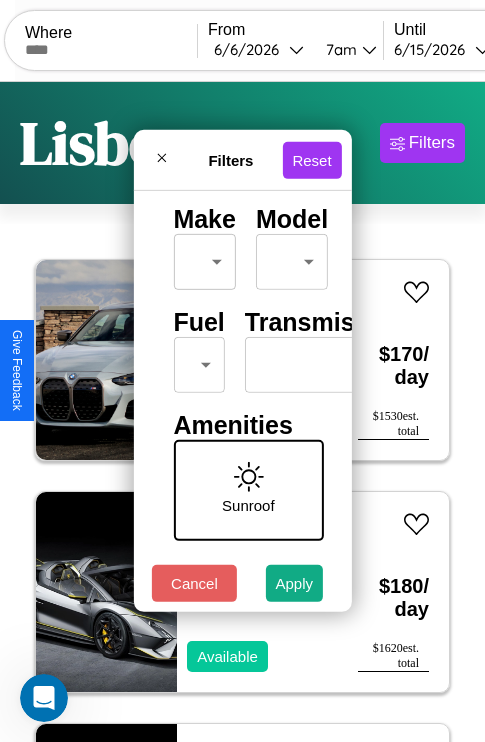 type on "**" 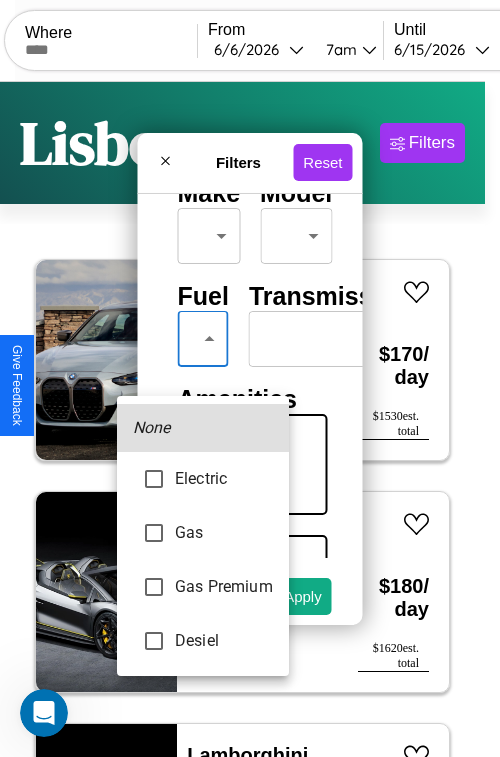 type on "********" 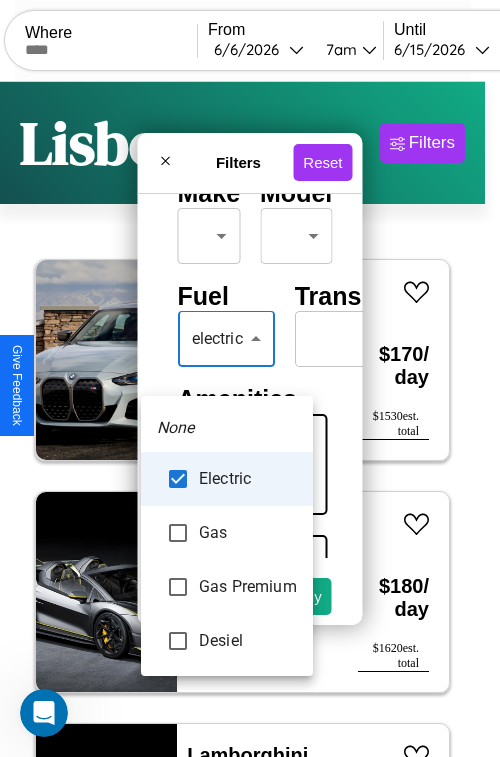 click at bounding box center [250, 378] 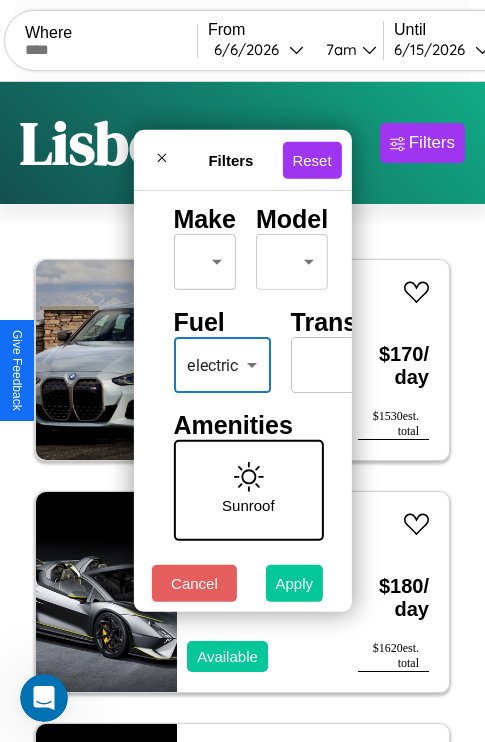 click on "Apply" at bounding box center (295, 583) 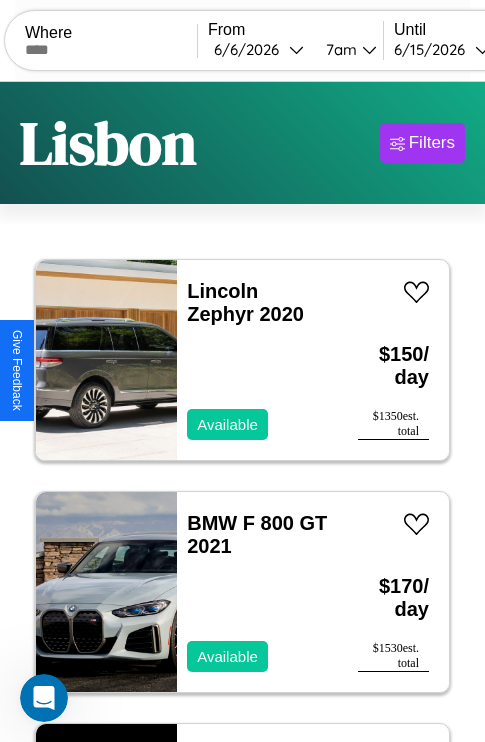 scroll, scrollTop: 95, scrollLeft: 0, axis: vertical 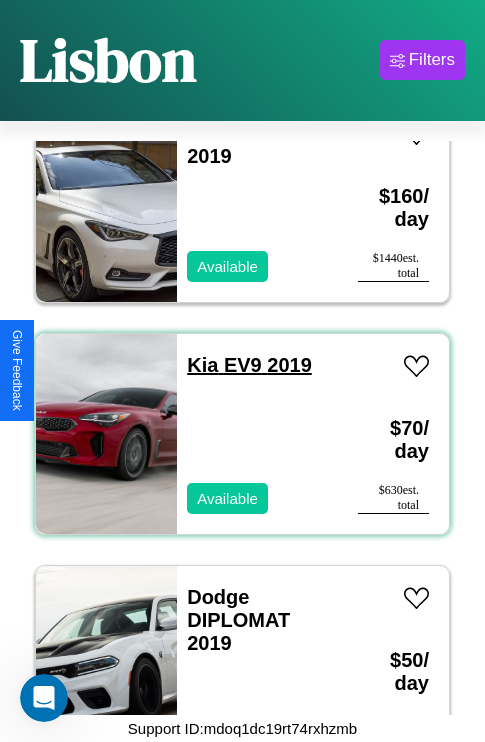 click on "Kia EV9 2019" at bounding box center (249, 365) 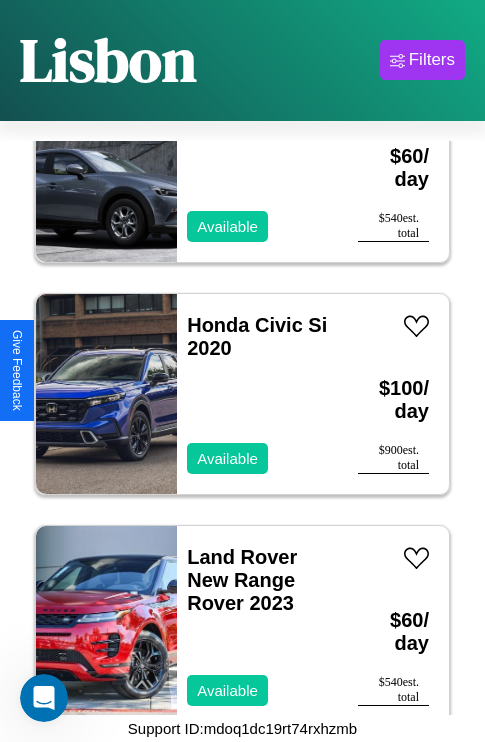 scroll, scrollTop: 1699, scrollLeft: 0, axis: vertical 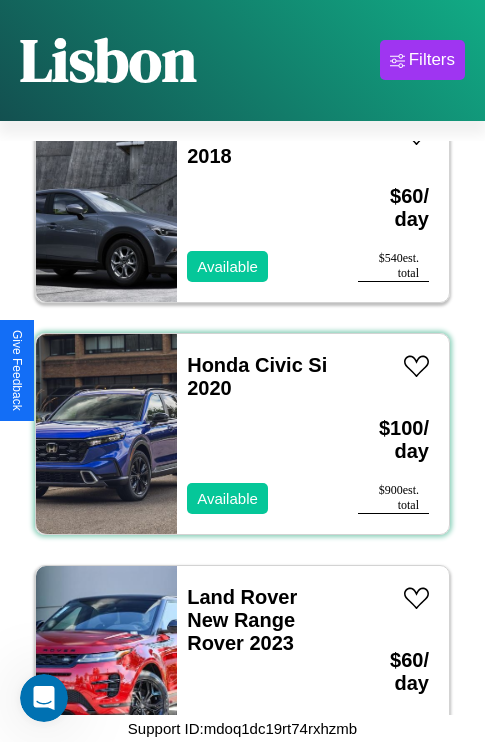 click on "Honda Civic Si 2020 Available" at bounding box center (257, 434) 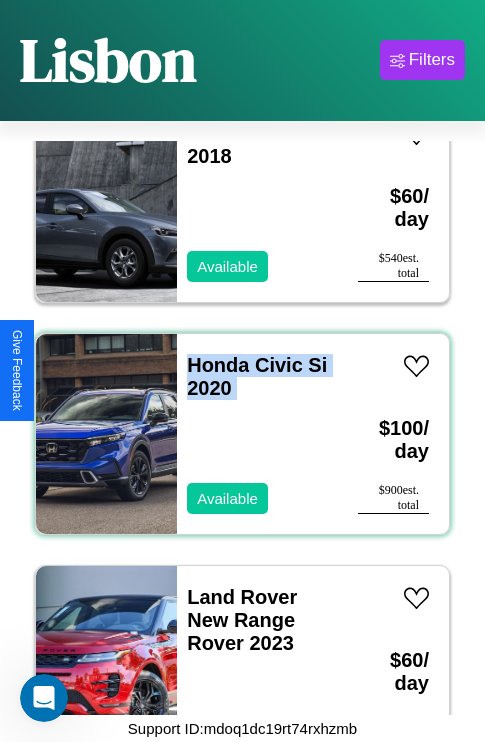 click on "Honda Civic Si 2020 Available" at bounding box center [257, 434] 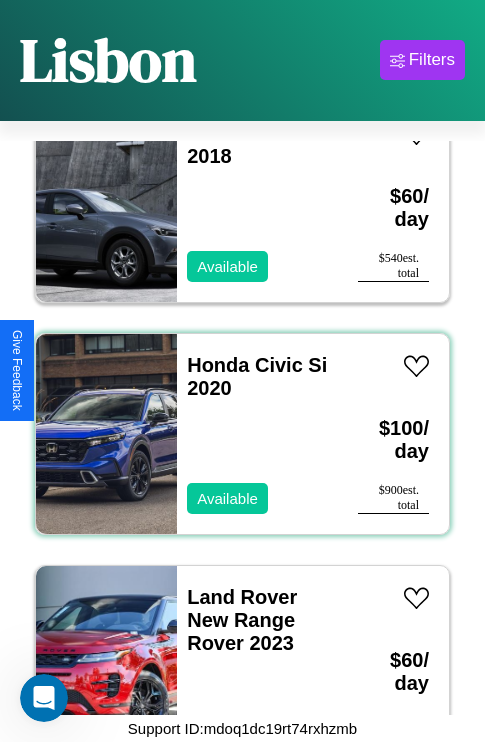 click on "Honda Civic Si 2020 Available" at bounding box center [257, 434] 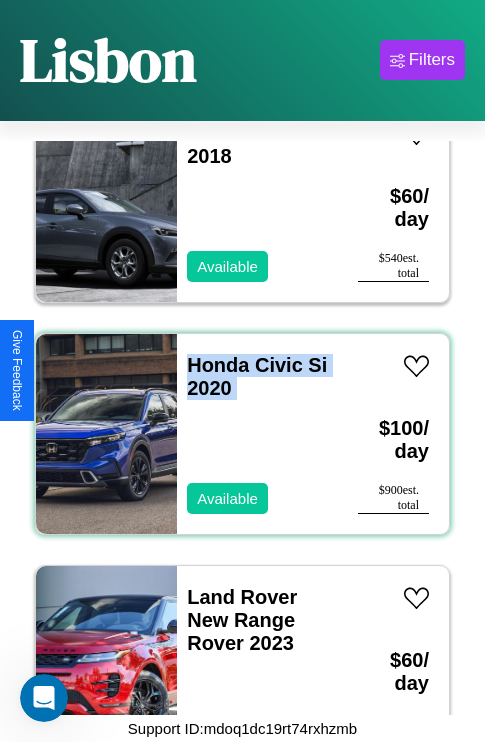 click on "Honda Civic Si 2020 Available" at bounding box center [257, 434] 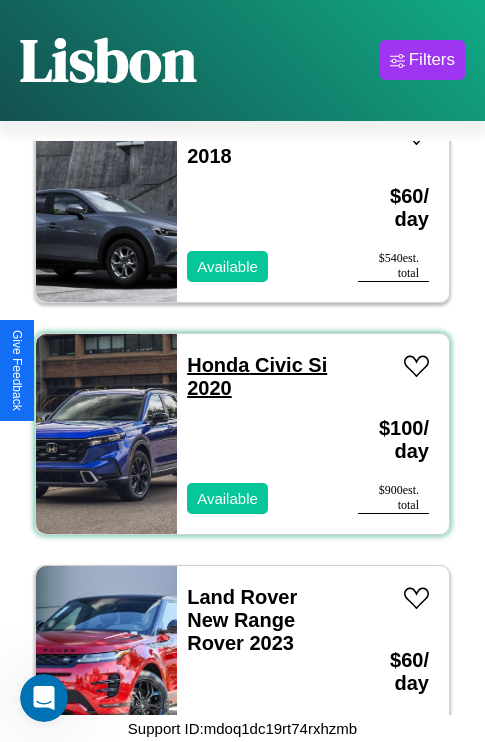 click on "Honda Civic Si 2020" at bounding box center (257, 376) 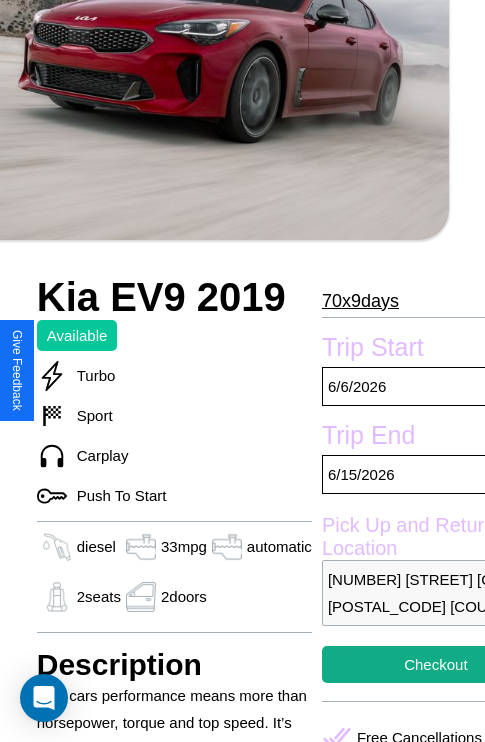 scroll, scrollTop: 499, scrollLeft: 88, axis: both 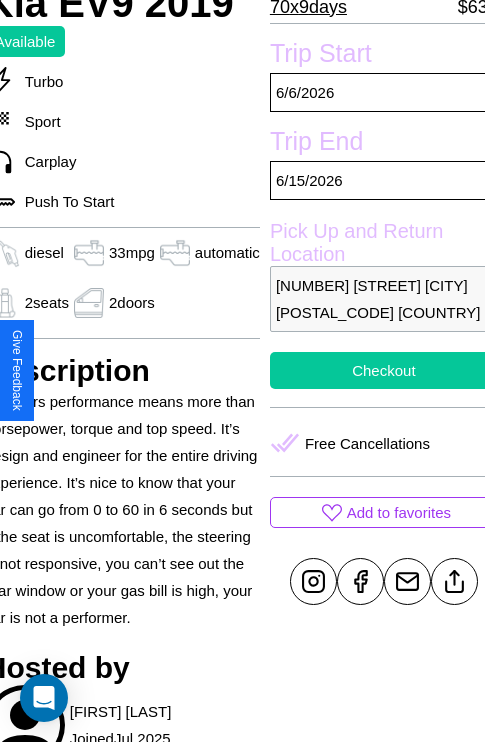 click on "Checkout" at bounding box center [384, 370] 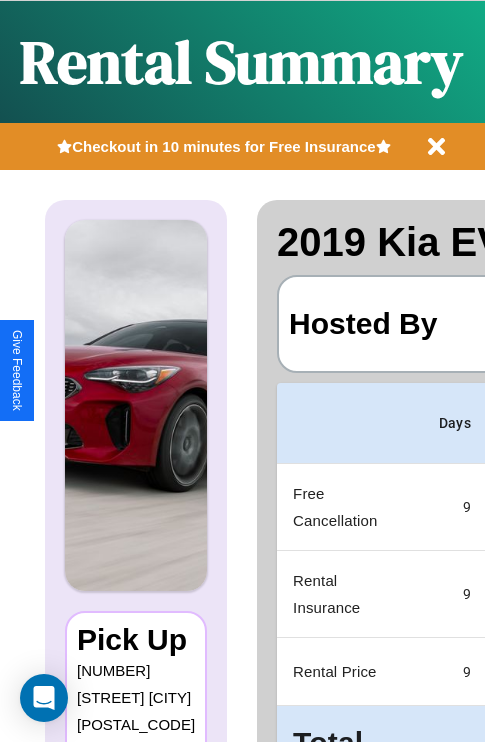 scroll, scrollTop: 0, scrollLeft: 378, axis: horizontal 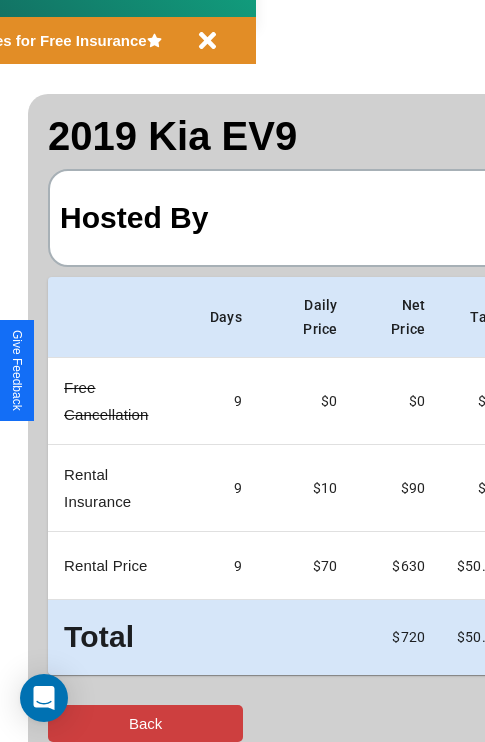 click on "Back" at bounding box center (145, 723) 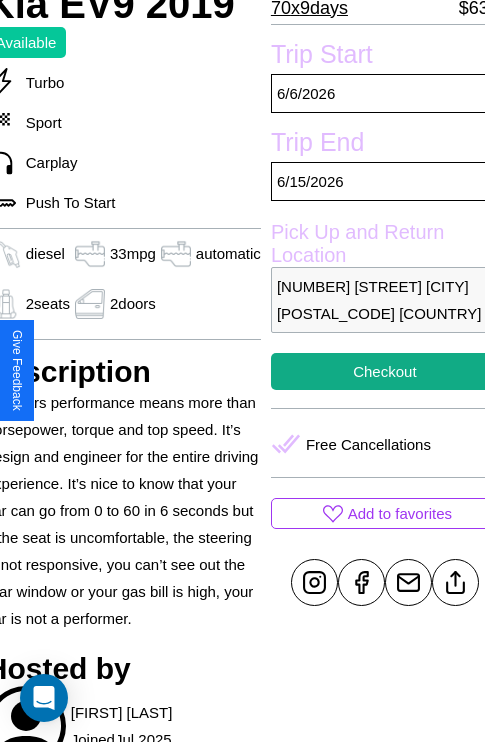 scroll, scrollTop: 499, scrollLeft: 88, axis: both 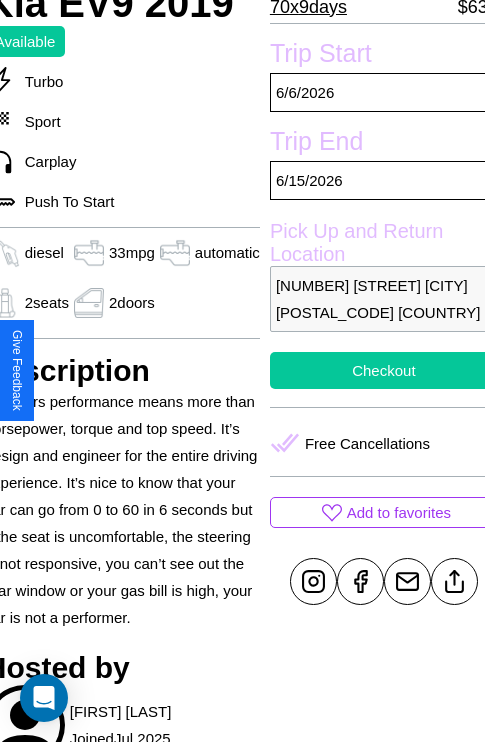 click on "Checkout" at bounding box center (384, 370) 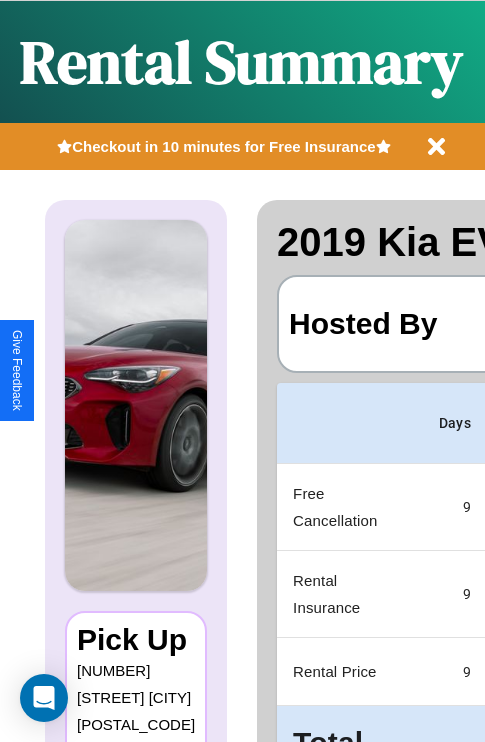 scroll, scrollTop: 0, scrollLeft: 378, axis: horizontal 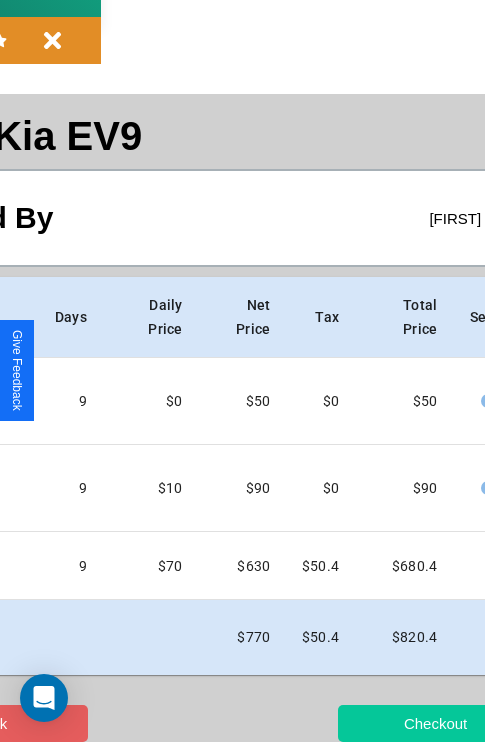 click on "Checkout" at bounding box center [435, 723] 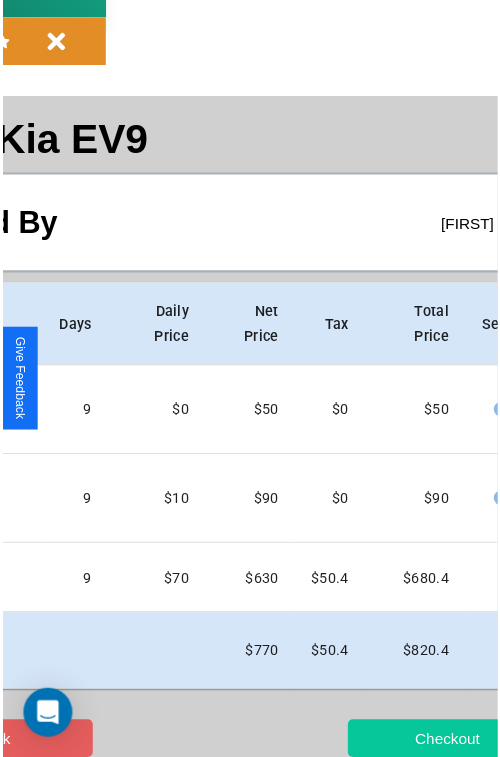 scroll, scrollTop: 0, scrollLeft: 0, axis: both 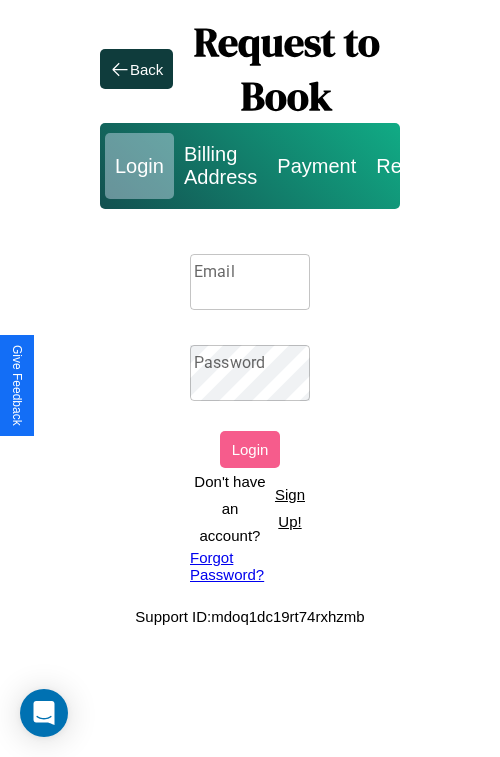 click on "Sign Up!" at bounding box center [290, 508] 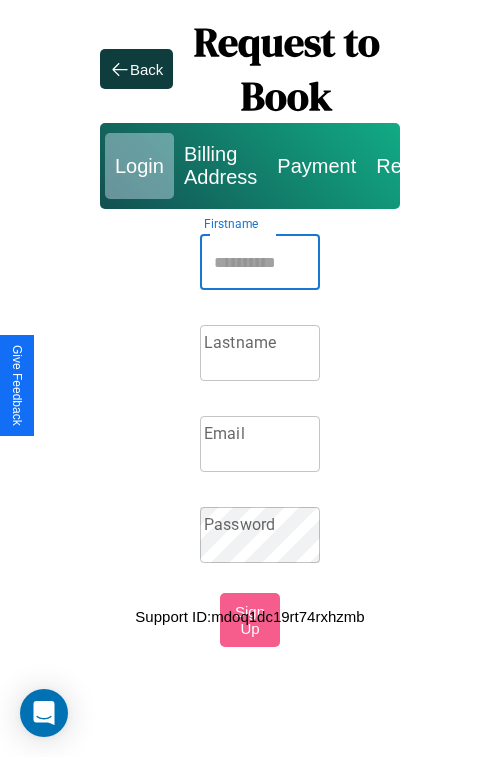 click on "Firstname" at bounding box center [260, 262] 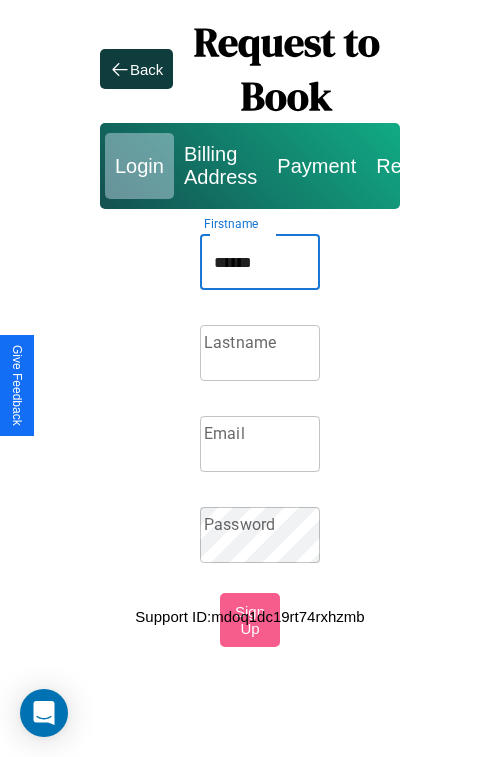 type on "******" 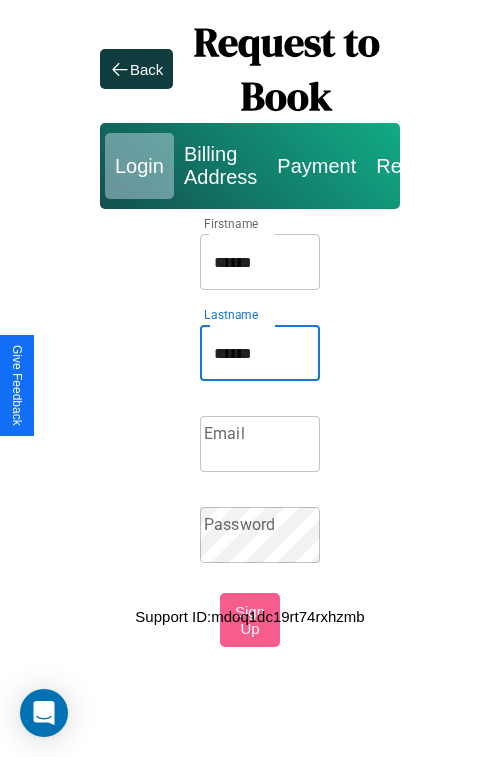 type on "******" 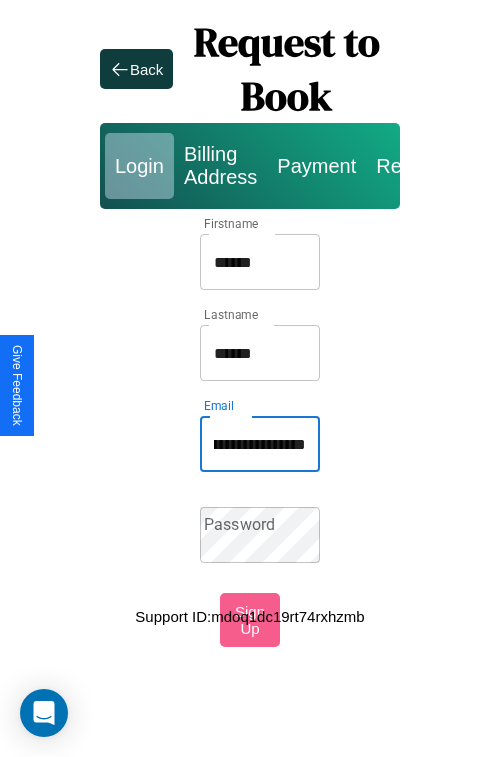 scroll, scrollTop: 0, scrollLeft: 71, axis: horizontal 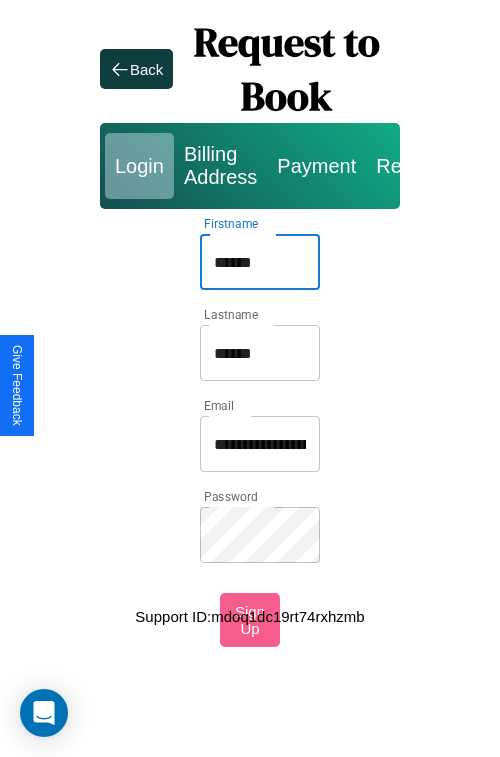 click on "******" at bounding box center (260, 262) 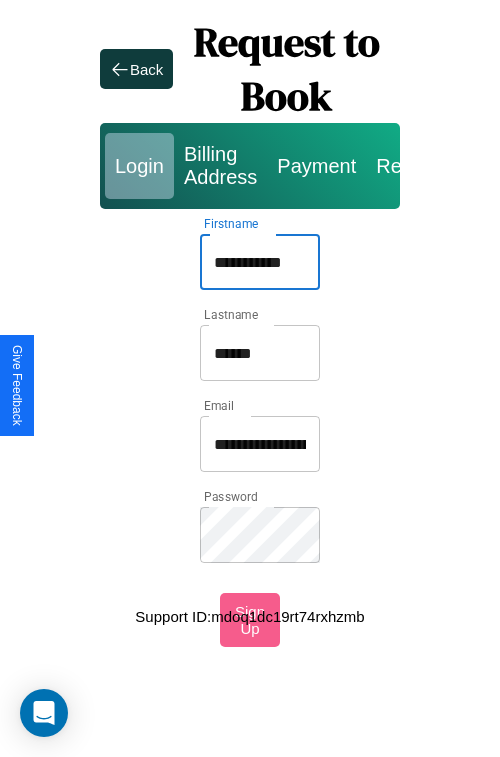 type on "**********" 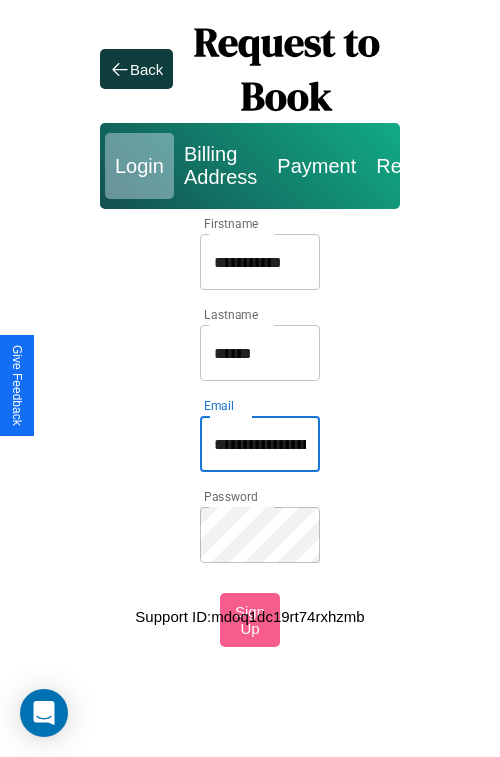 click on "**********" at bounding box center [260, 444] 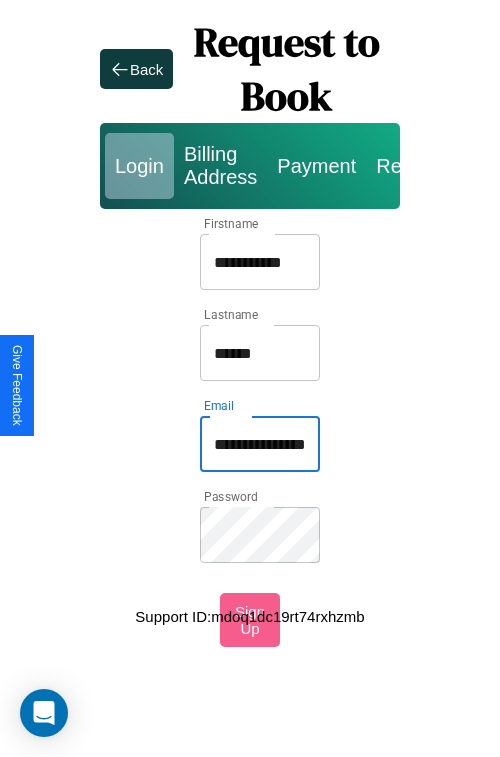 type on "**********" 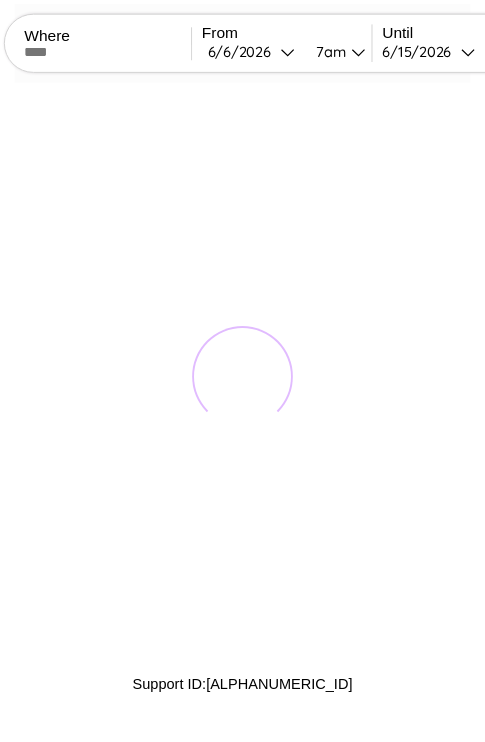 scroll, scrollTop: 0, scrollLeft: 0, axis: both 